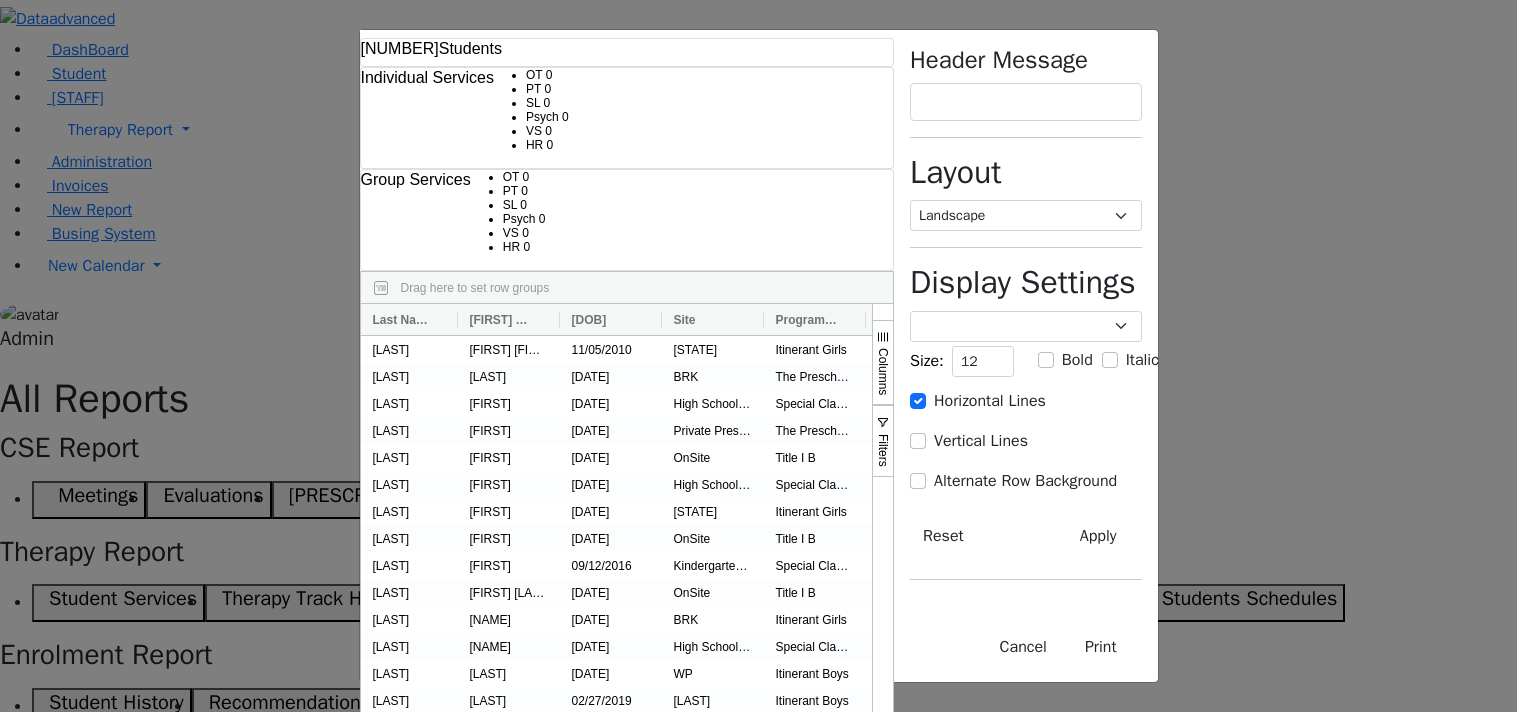 select on "landscape" 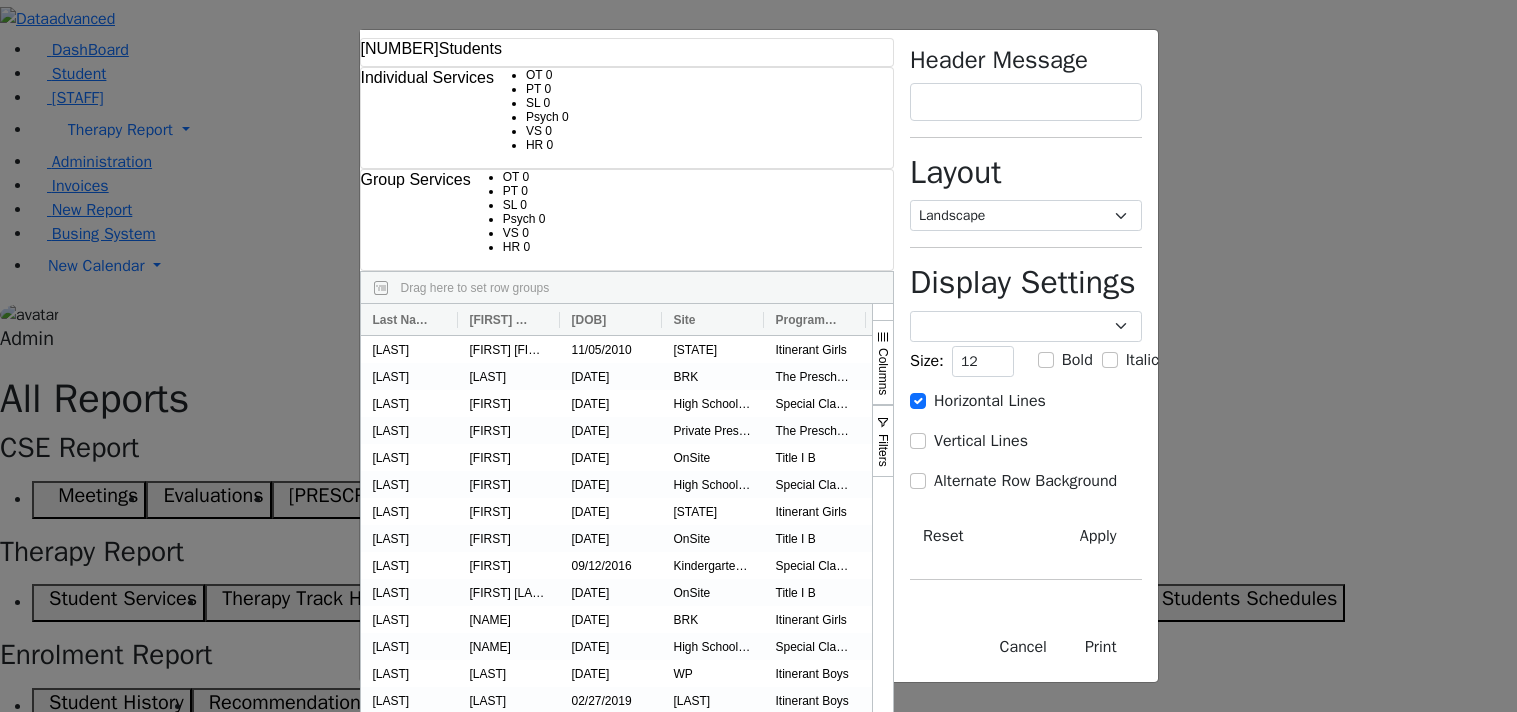 scroll, scrollTop: 0, scrollLeft: 0, axis: both 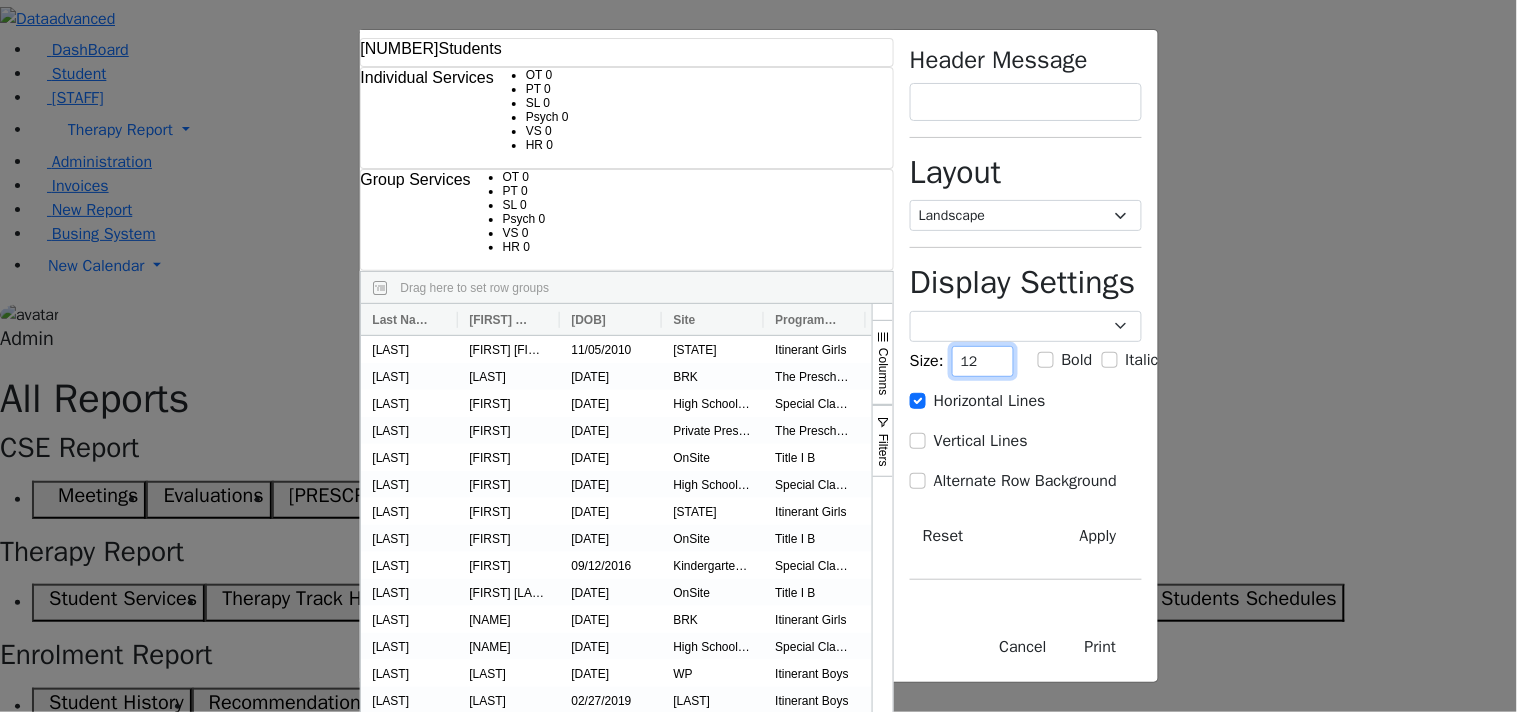click on "12" at bounding box center (983, 361) 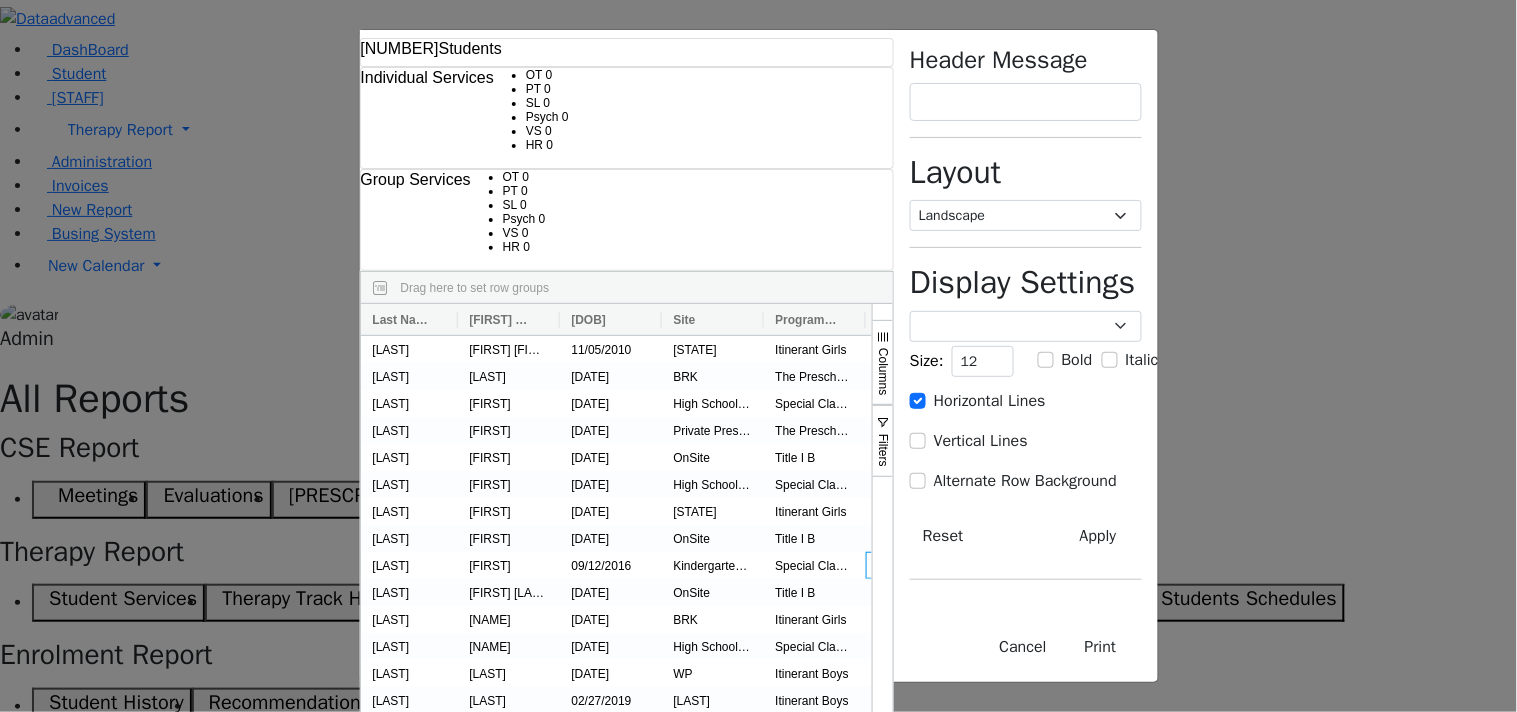 click on "Header Message
Layout
Portrait
Landscape
Display Settings
Poppins
Courier New
Lucida Console
Monaco
Arial
Verdana 12" at bounding box center [1025, 356] 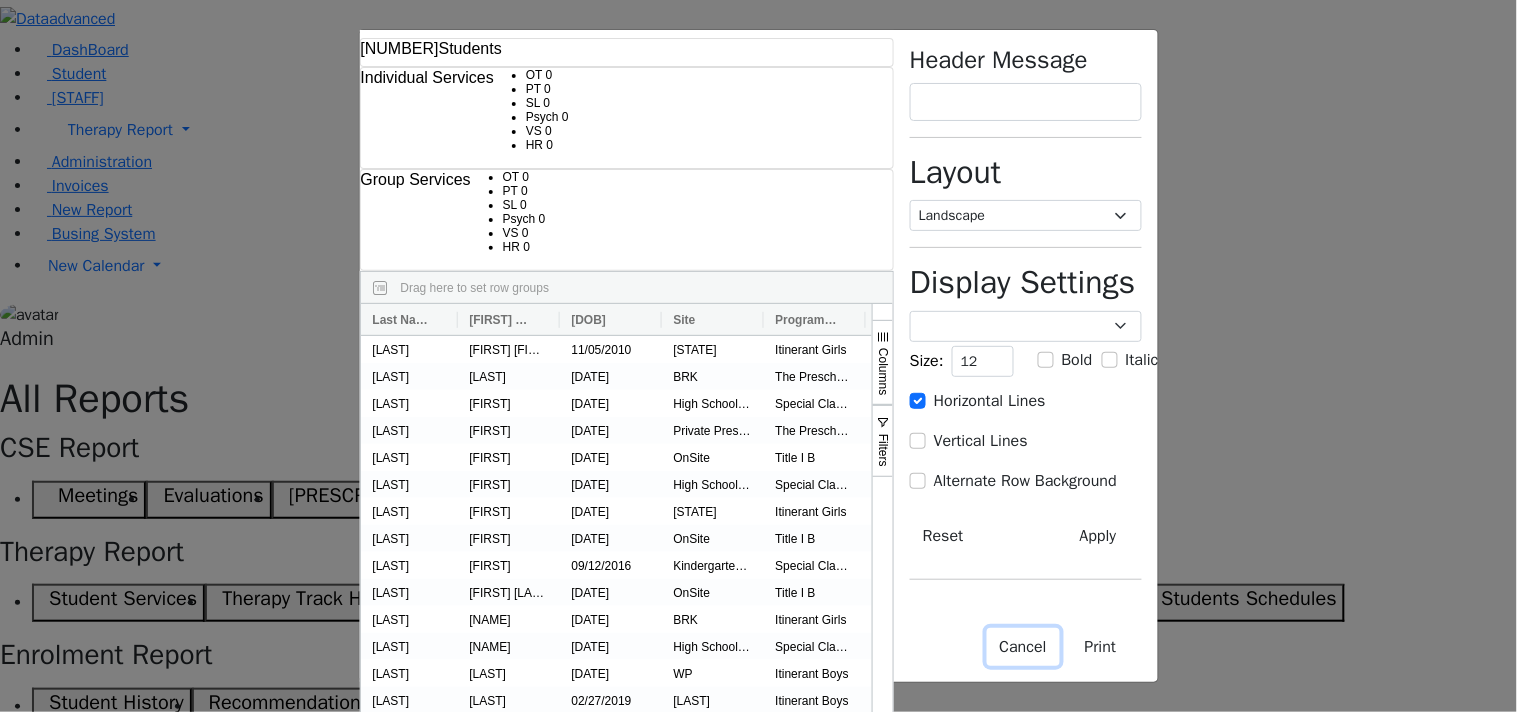 click on "Cancel" at bounding box center [1023, 647] 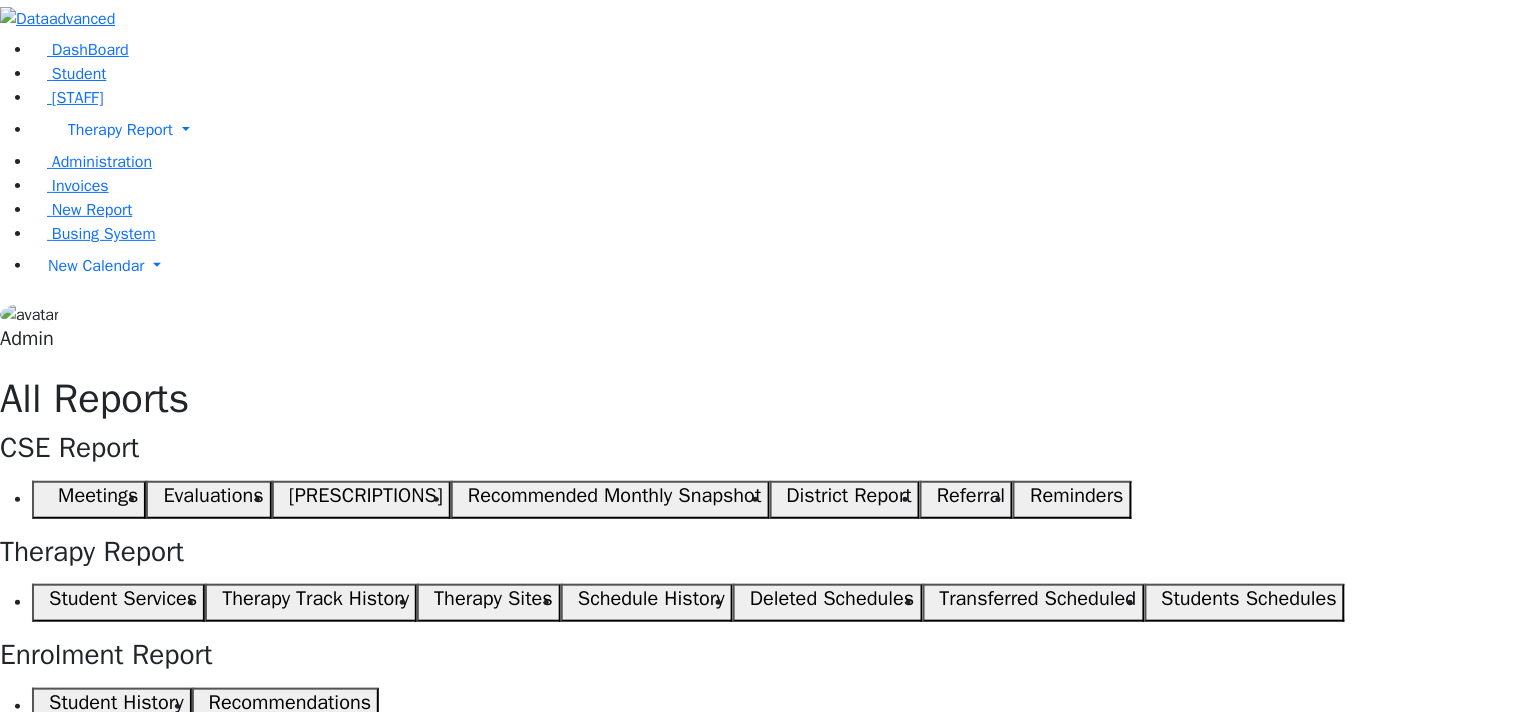 click on "Print" at bounding box center [654, 1332] 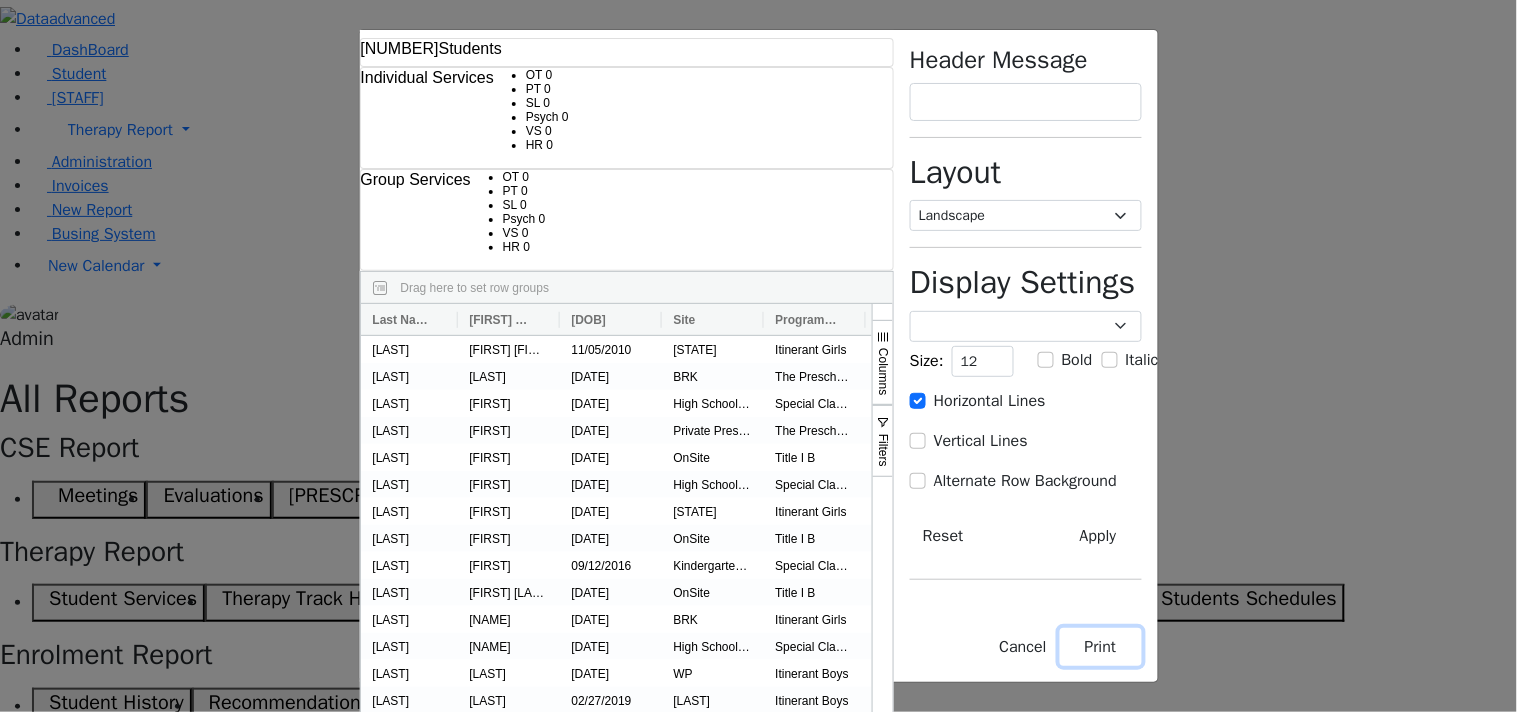 click on "Print" at bounding box center [1101, 647] 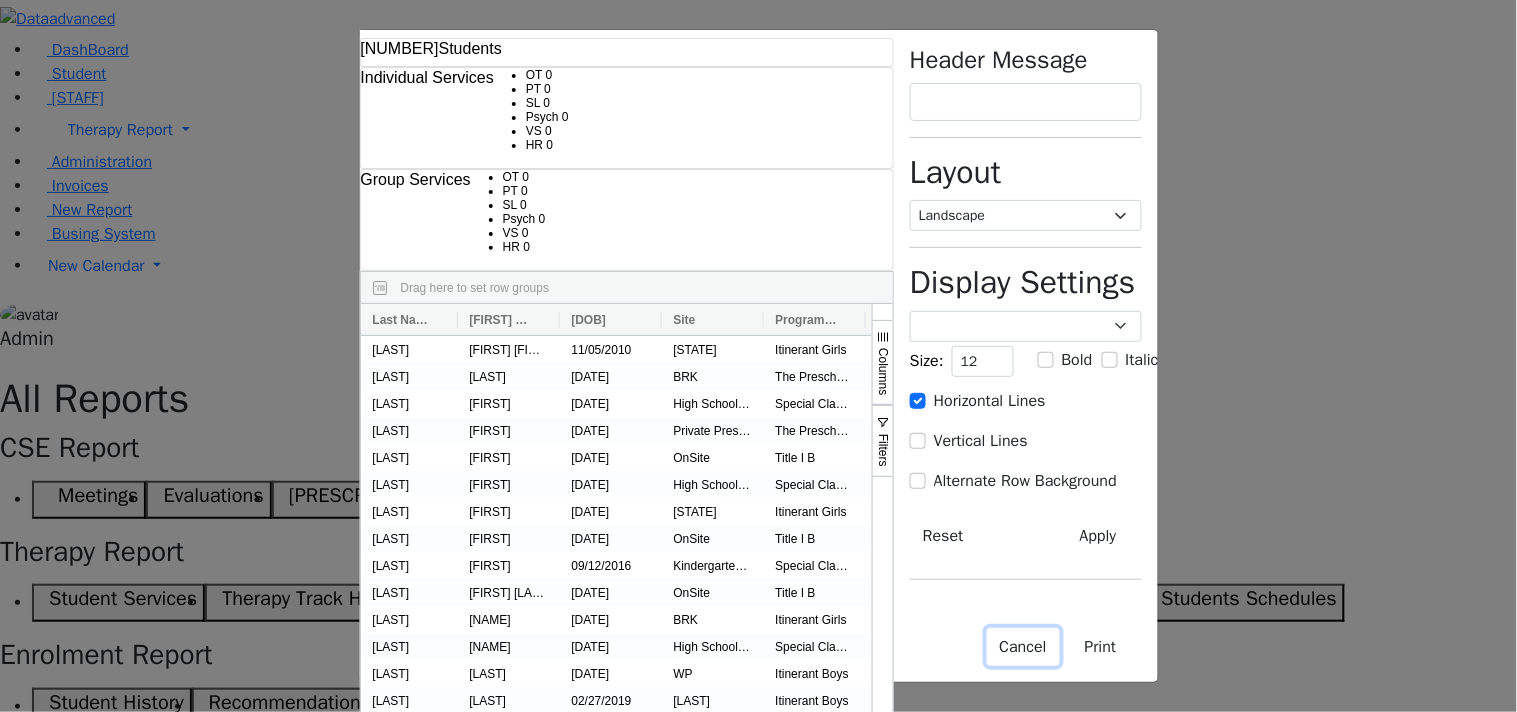 click on "Cancel" at bounding box center (1023, 647) 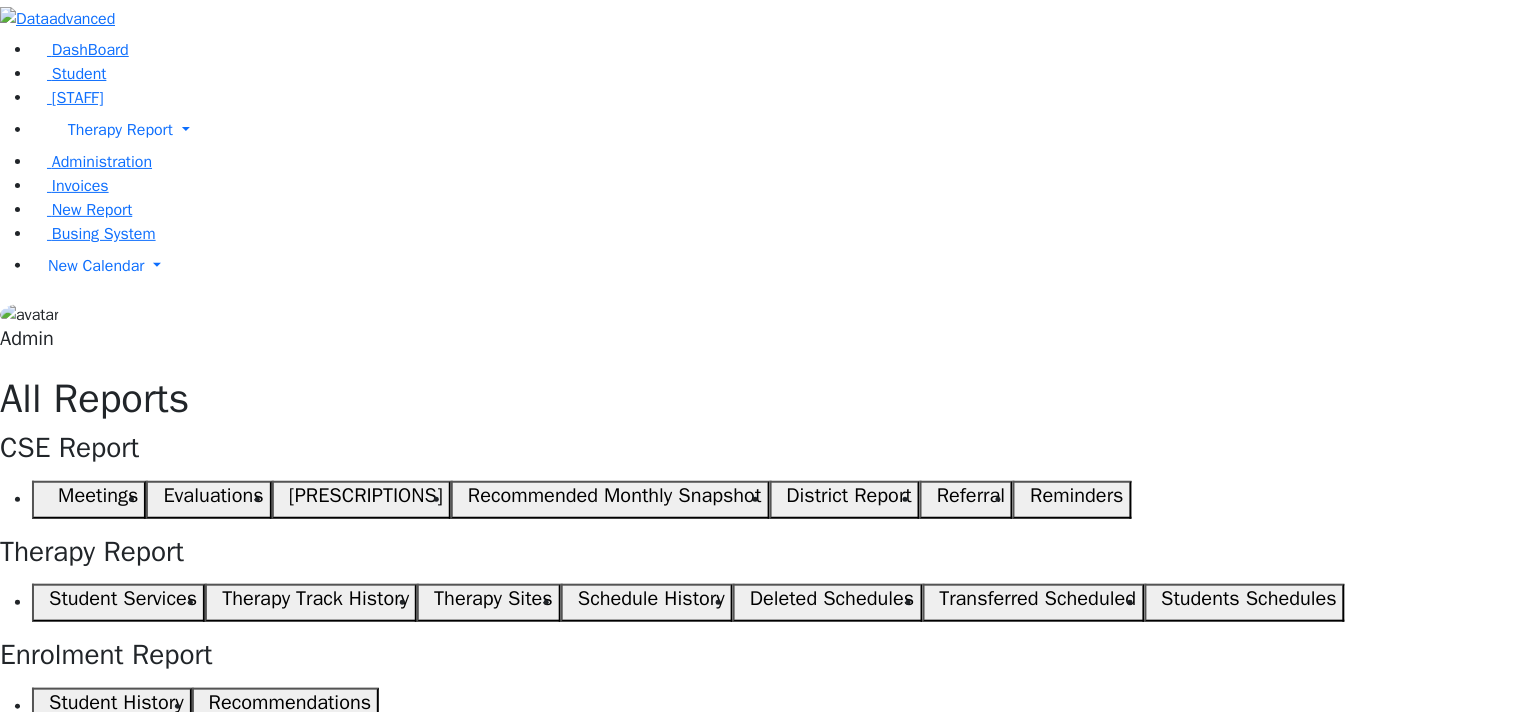 click on "First Name" at bounding box center [140, 994] 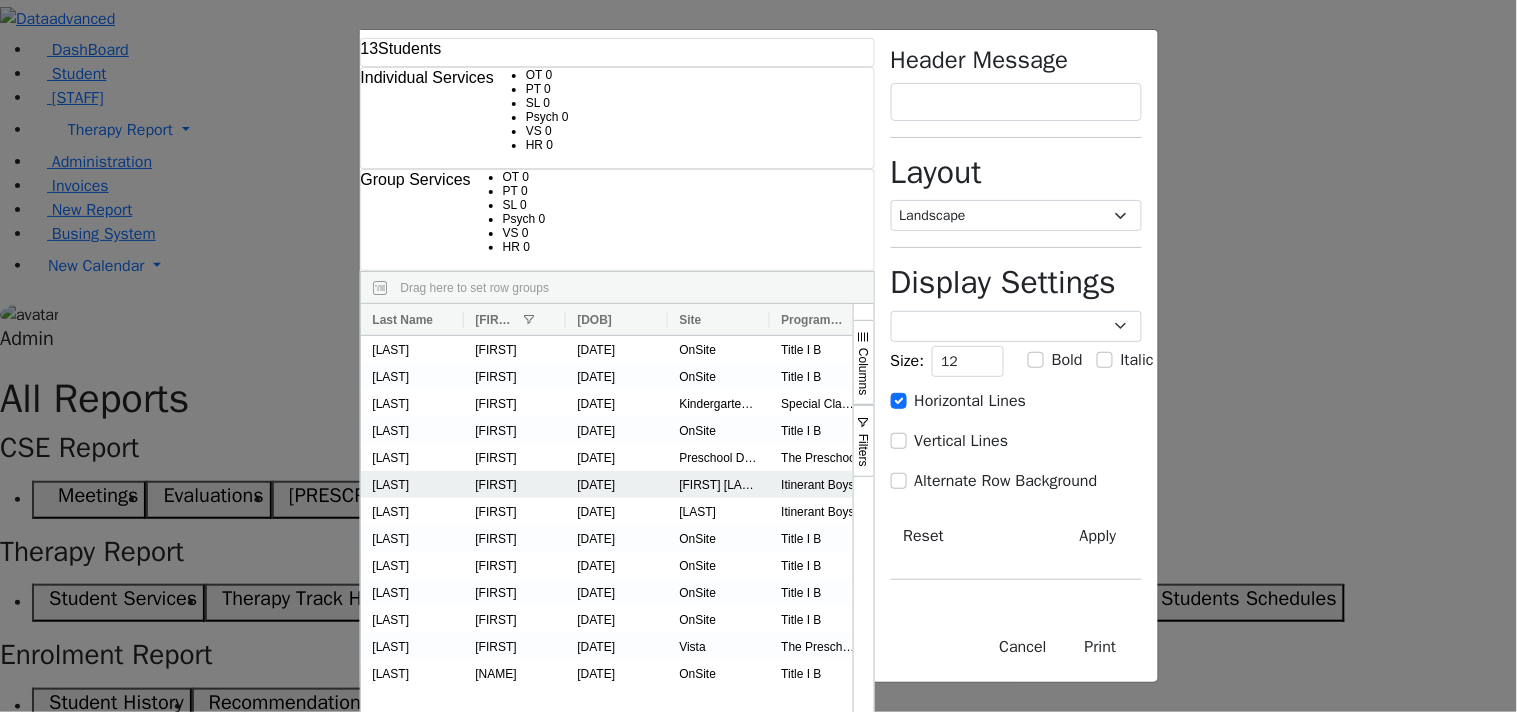 click at bounding box center [1127, 484] 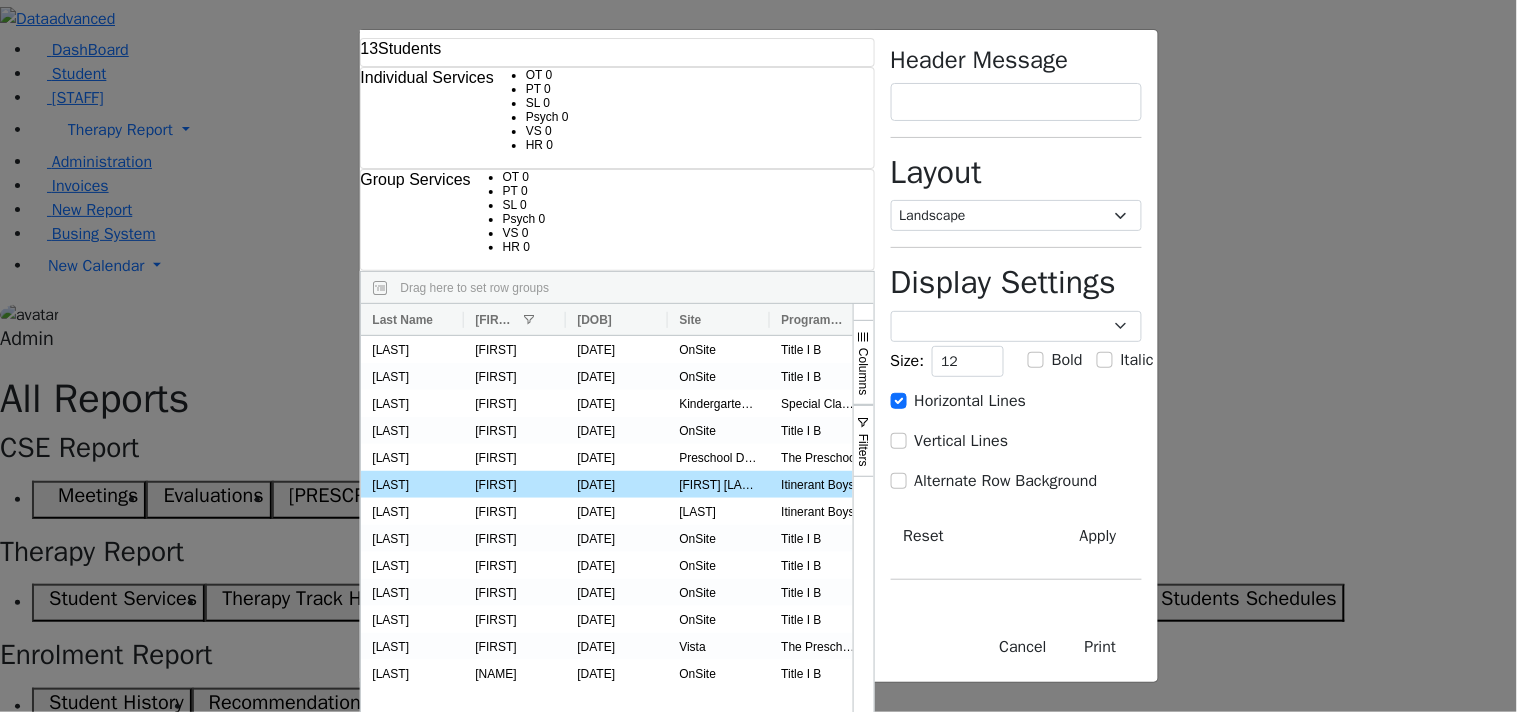 click at bounding box center (1056, 320) 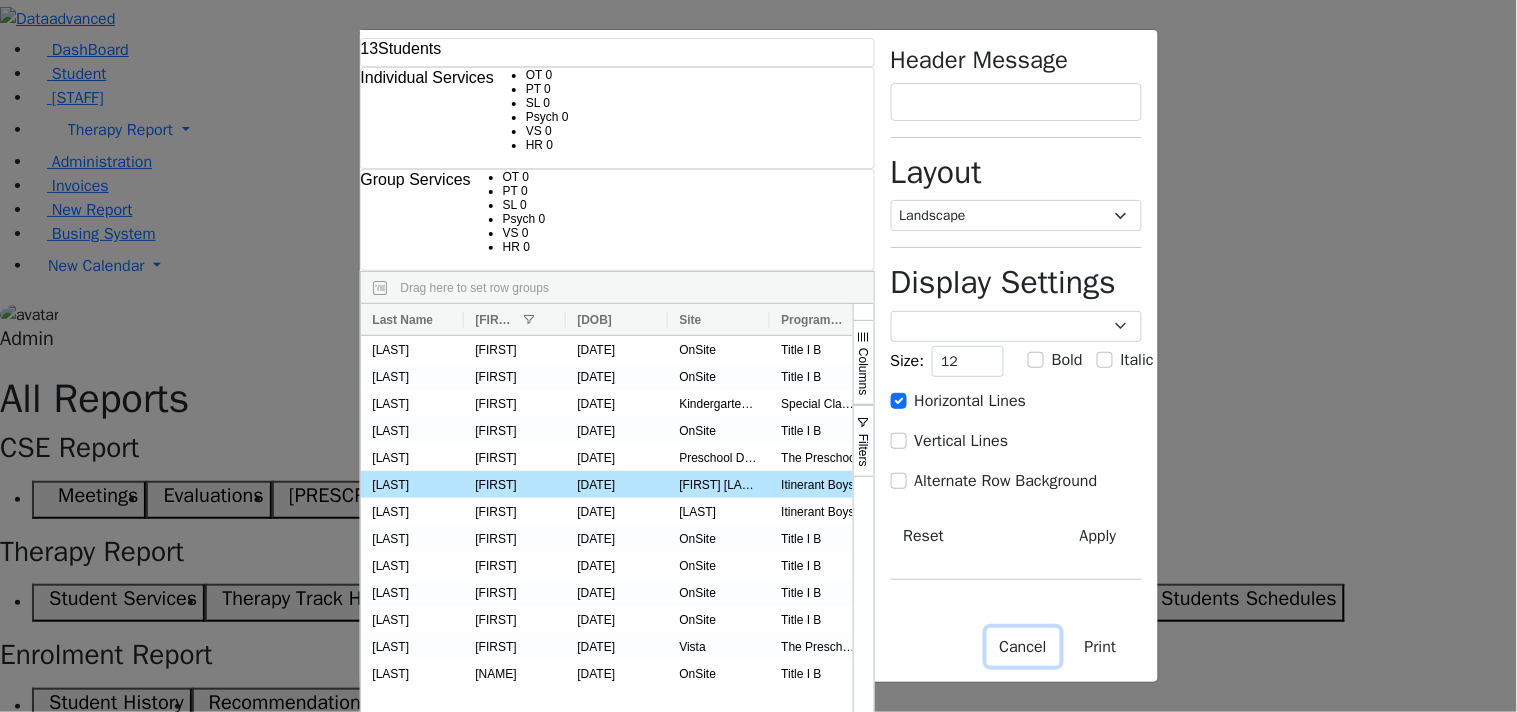 click on "Cancel" at bounding box center (1023, 647) 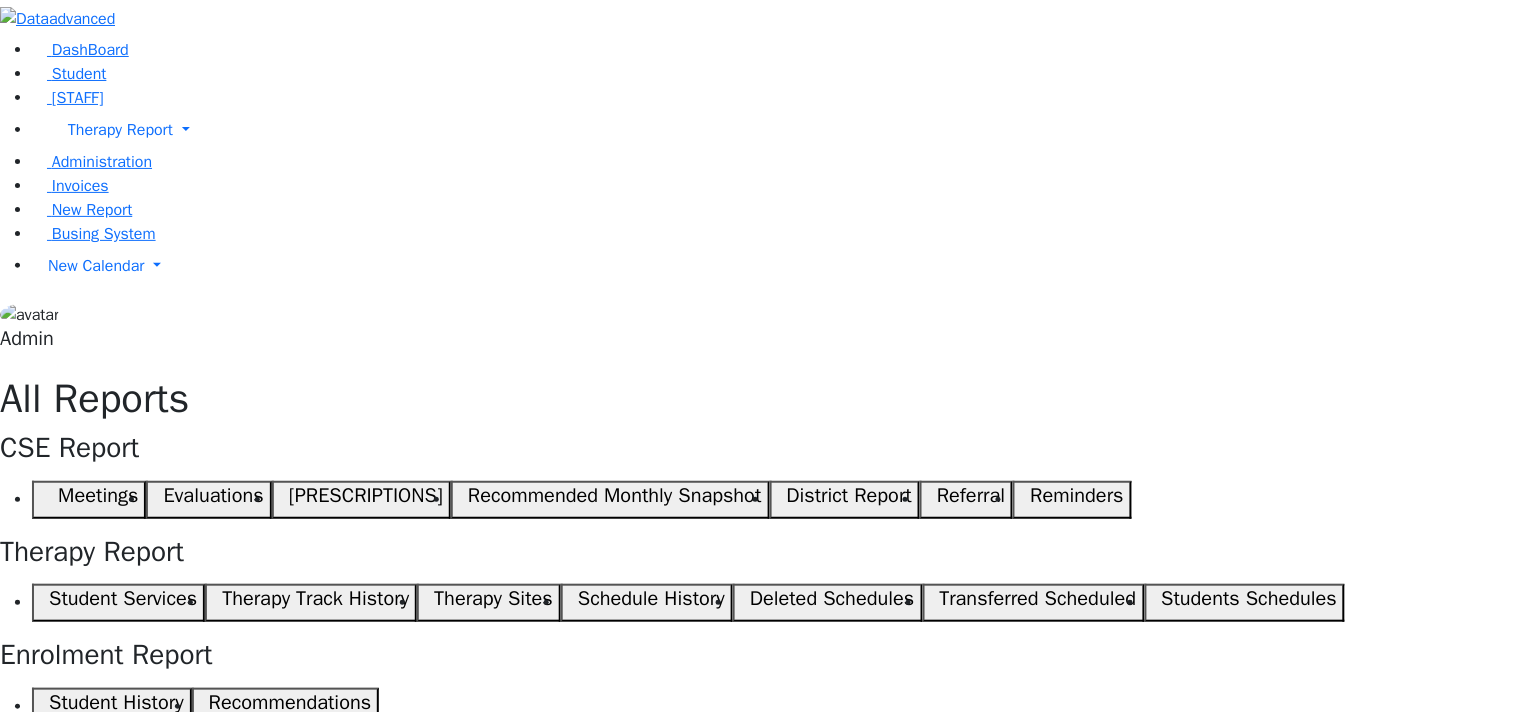 click on "PT" at bounding box center [812, 994] 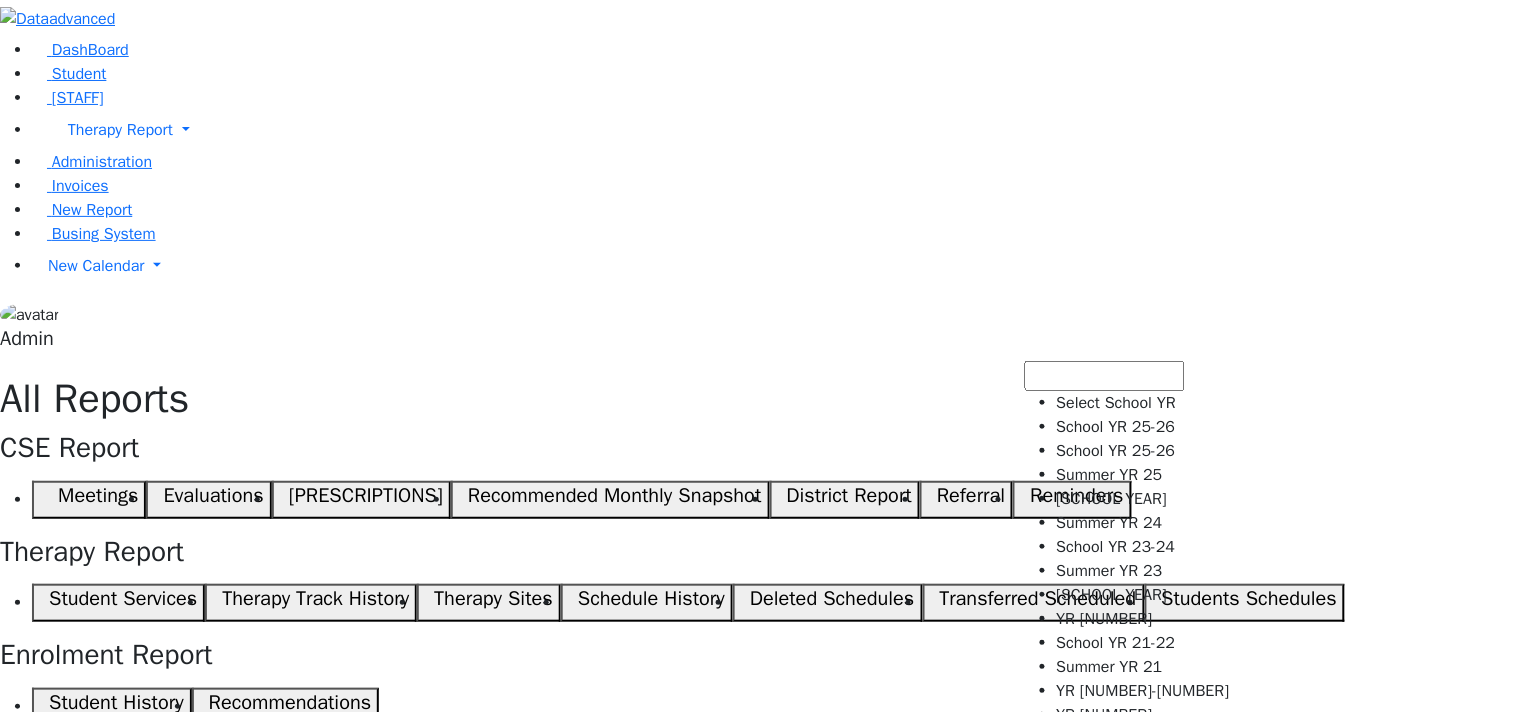 click on "School YR 24-25" at bounding box center [1332, 1169] 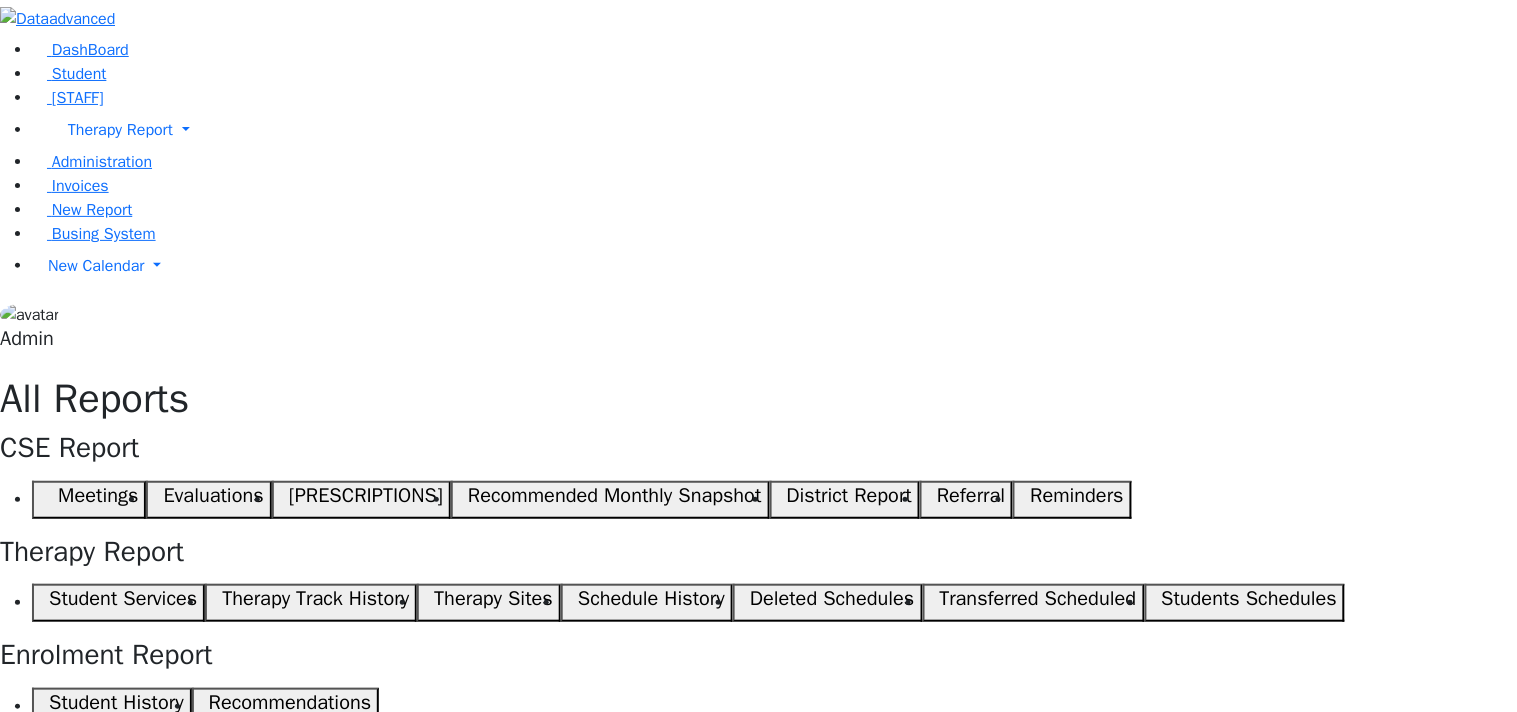 click on "07/01/2024-08/09/2024" at bounding box center (1387, 927) 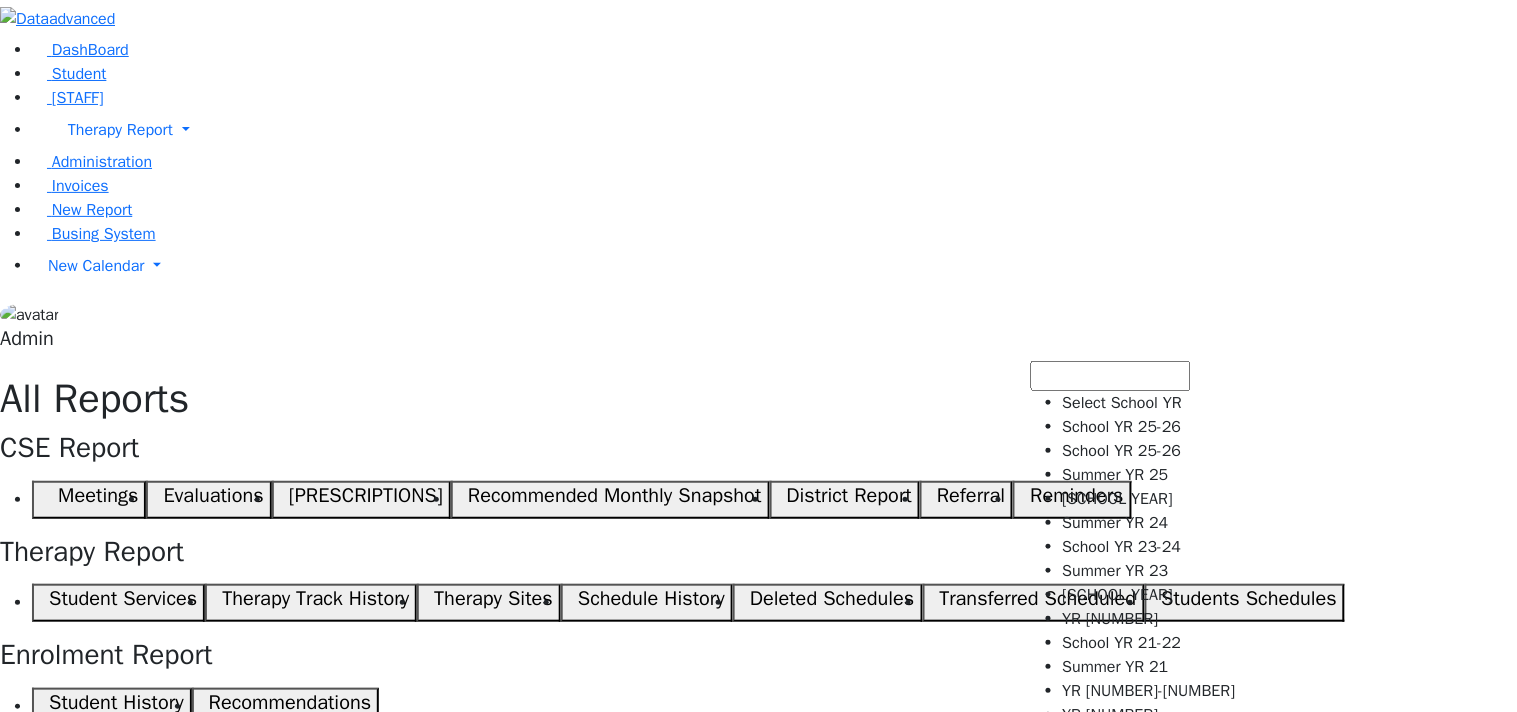 click on "School YR 23-24" at bounding box center (1292, 1169) 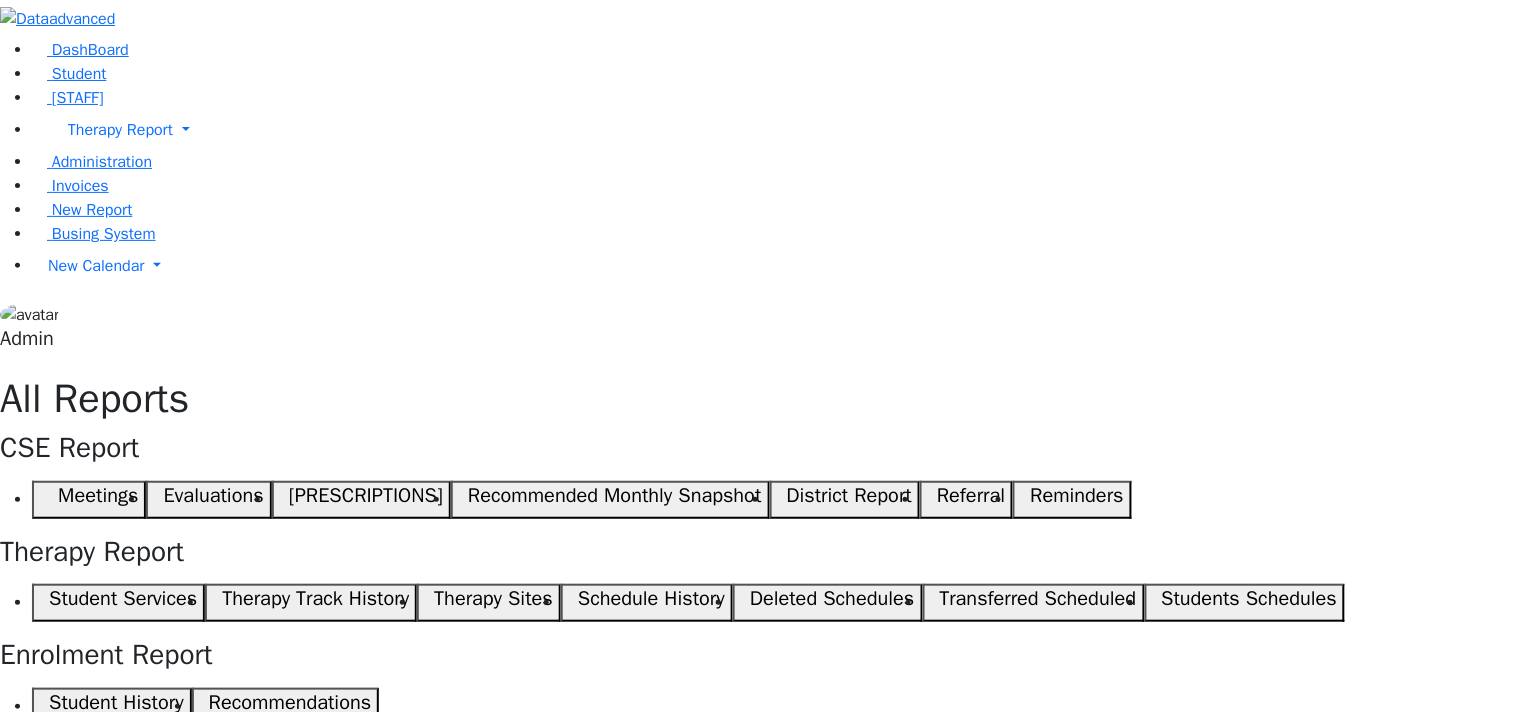 click on "Active" at bounding box center [1327, 927] 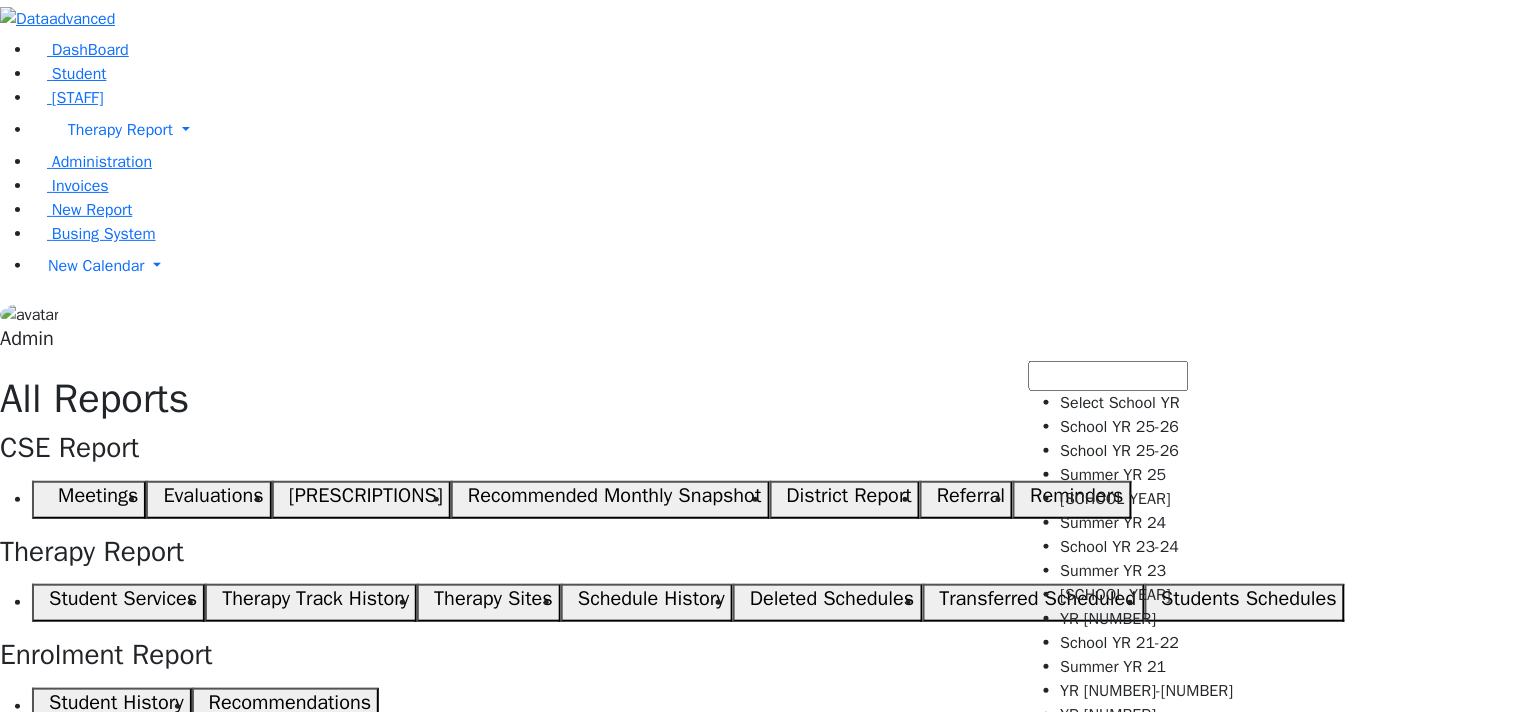 click on "Summer YR 23" at bounding box center [1286, 1169] 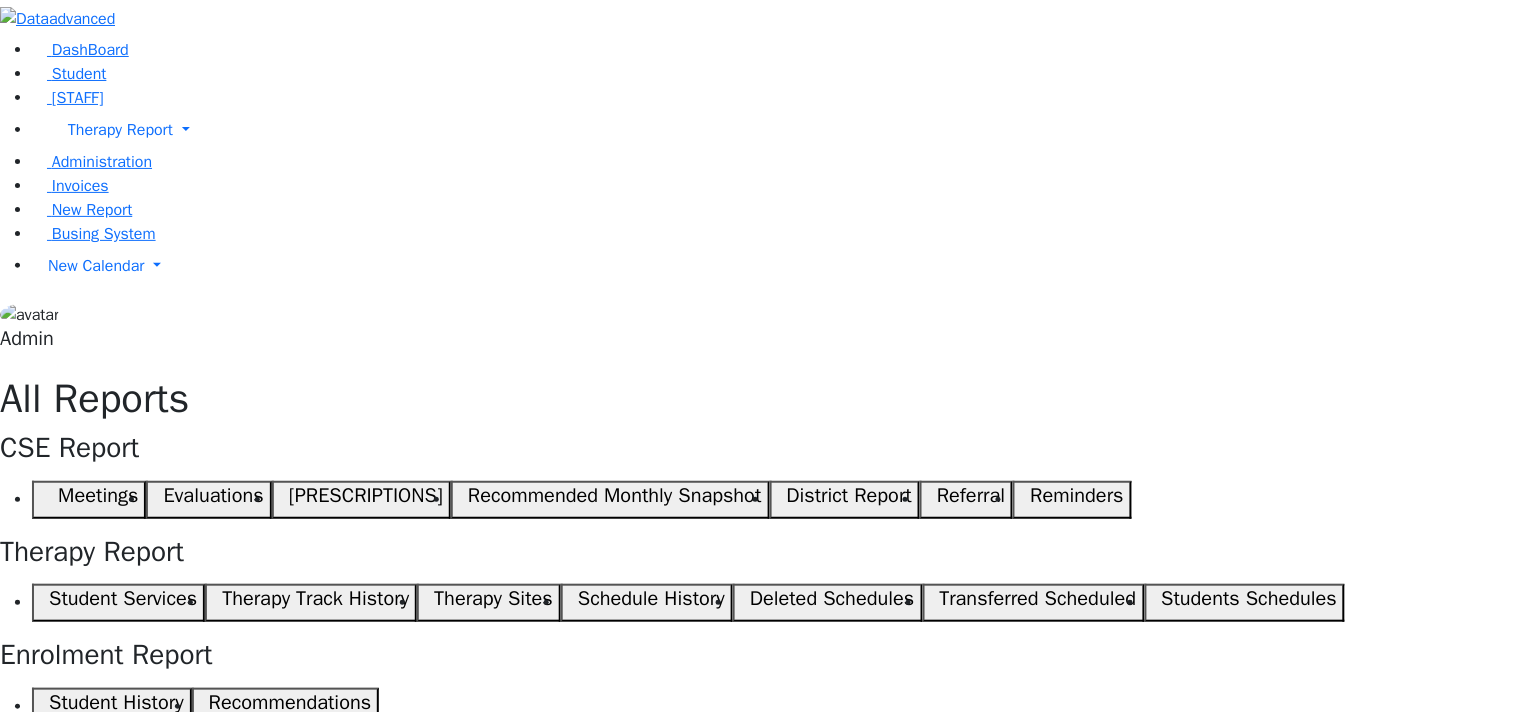 click on "Active" at bounding box center (1372, 927) 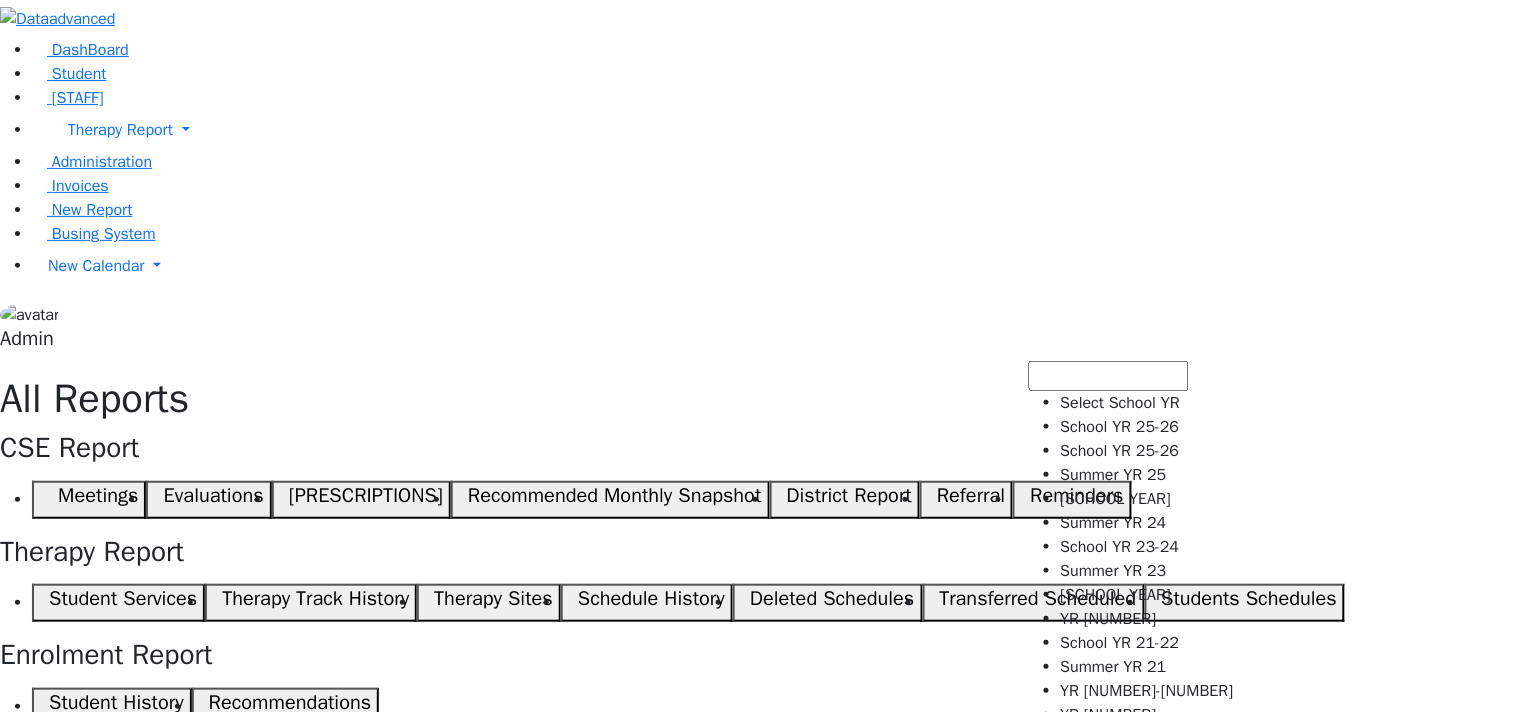 scroll, scrollTop: 167, scrollLeft: 0, axis: vertical 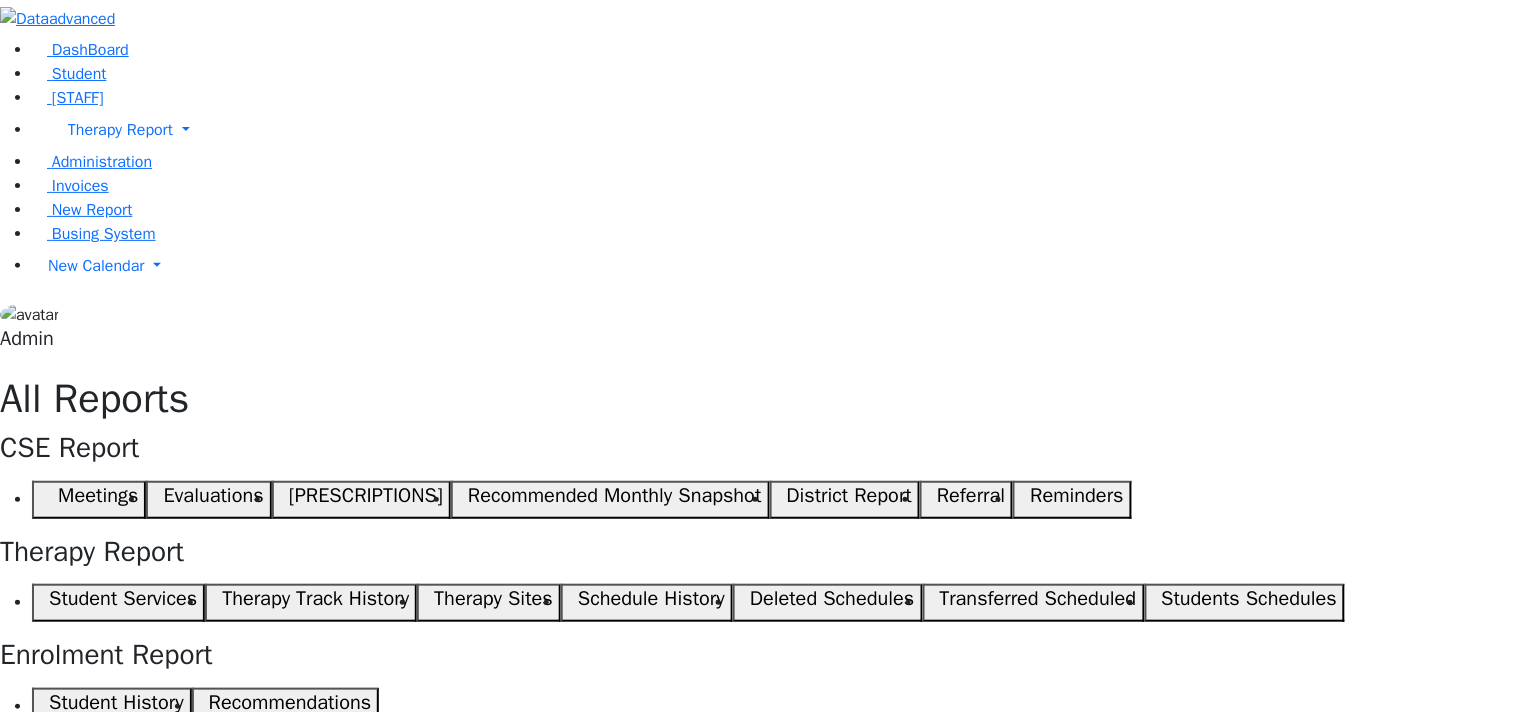 click on "07/01/2022-08/11/2022" at bounding box center (1387, 927) 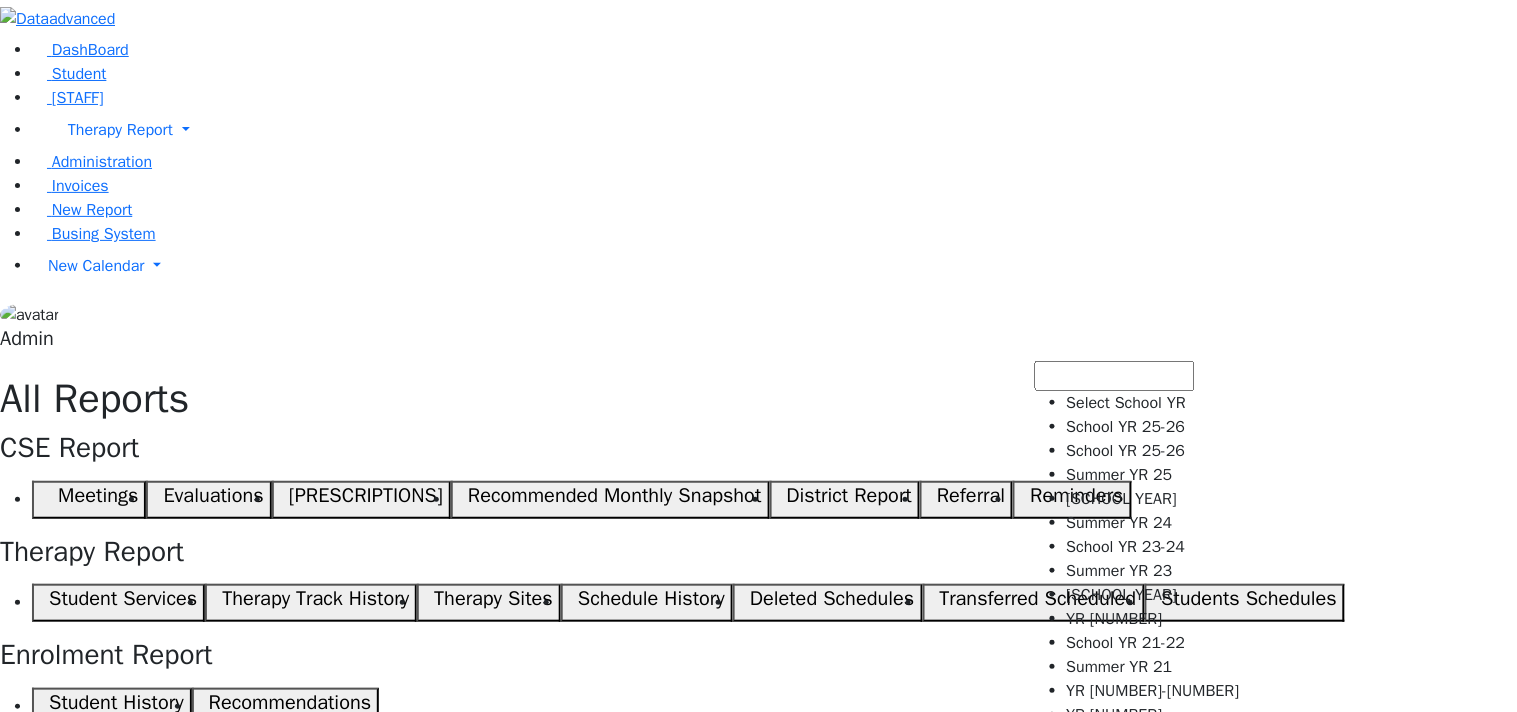 scroll, scrollTop: 192, scrollLeft: 0, axis: vertical 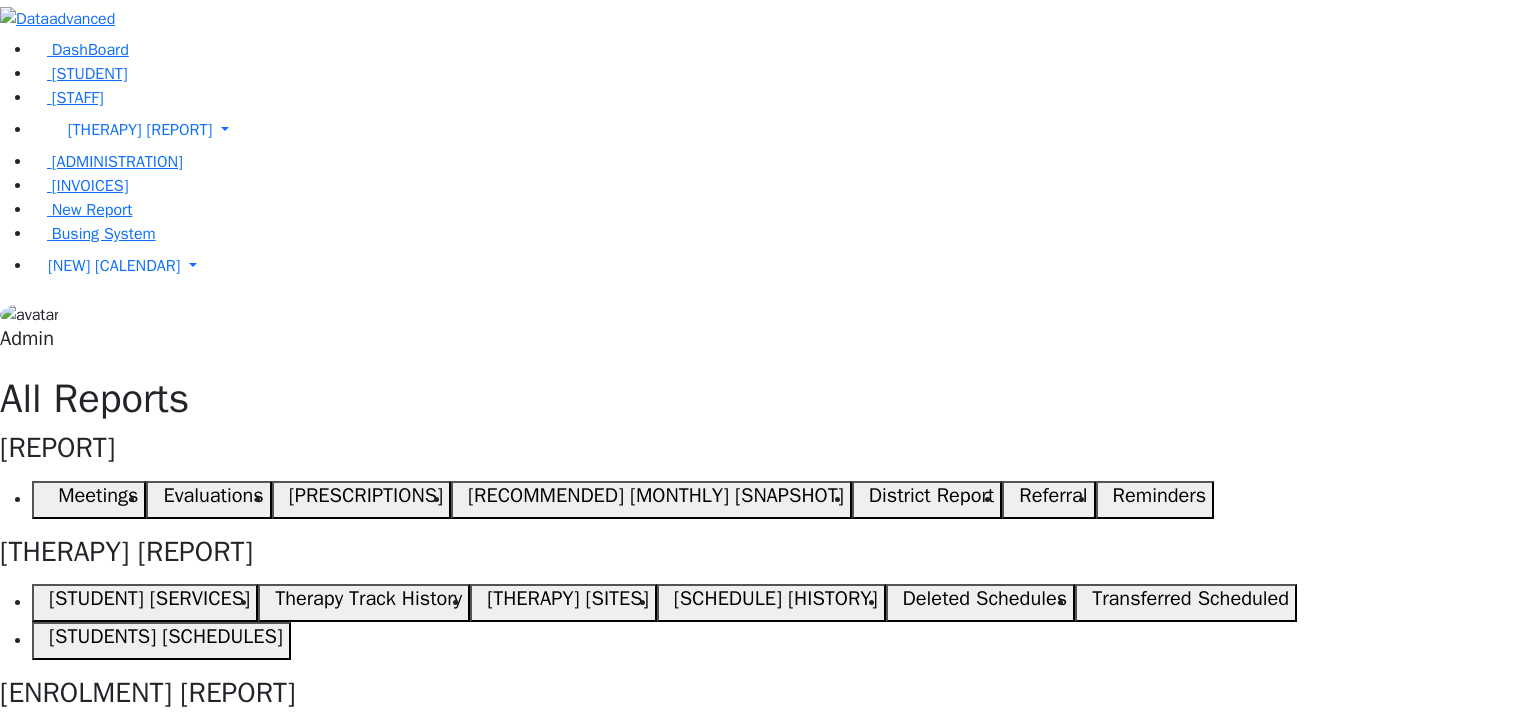 select on "[NUMBER]" 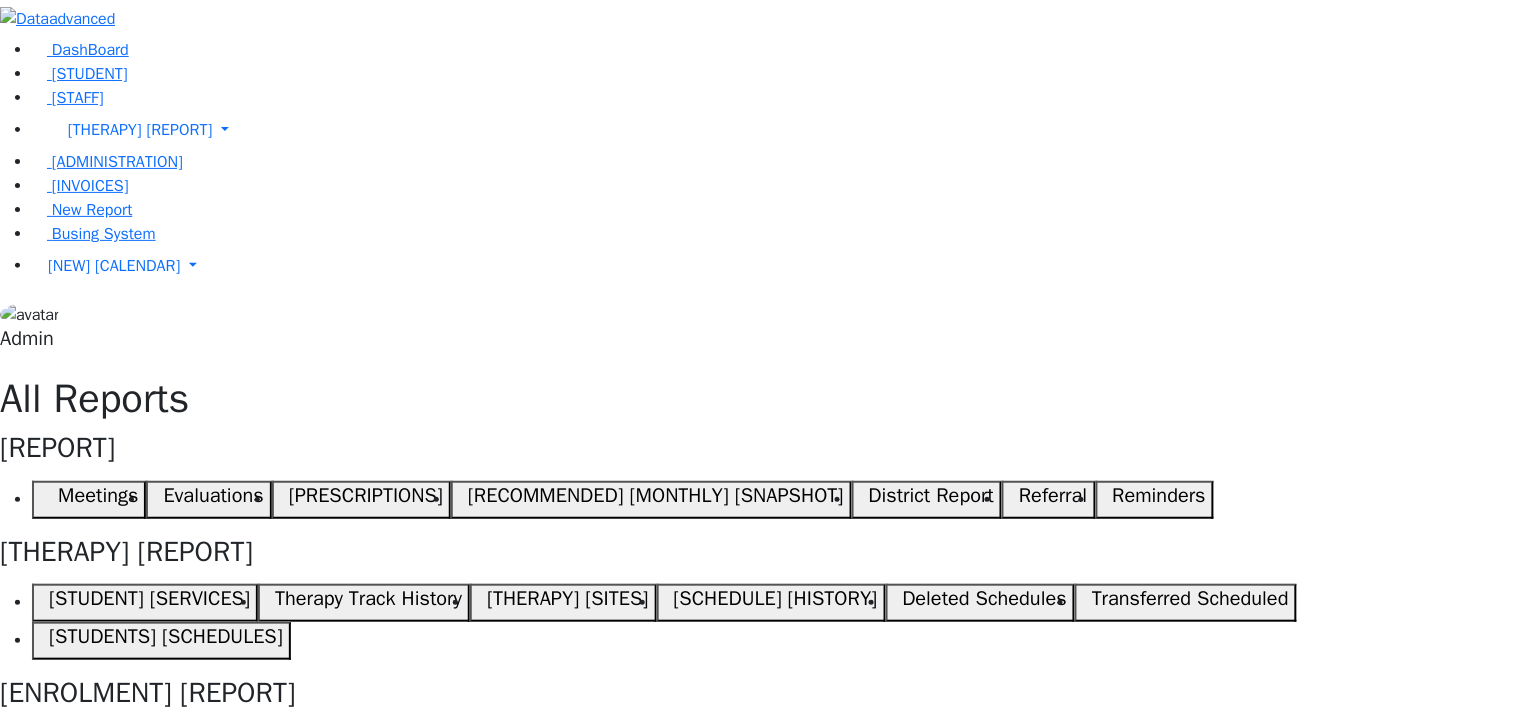 click on "Active" at bounding box center [1308, 965] 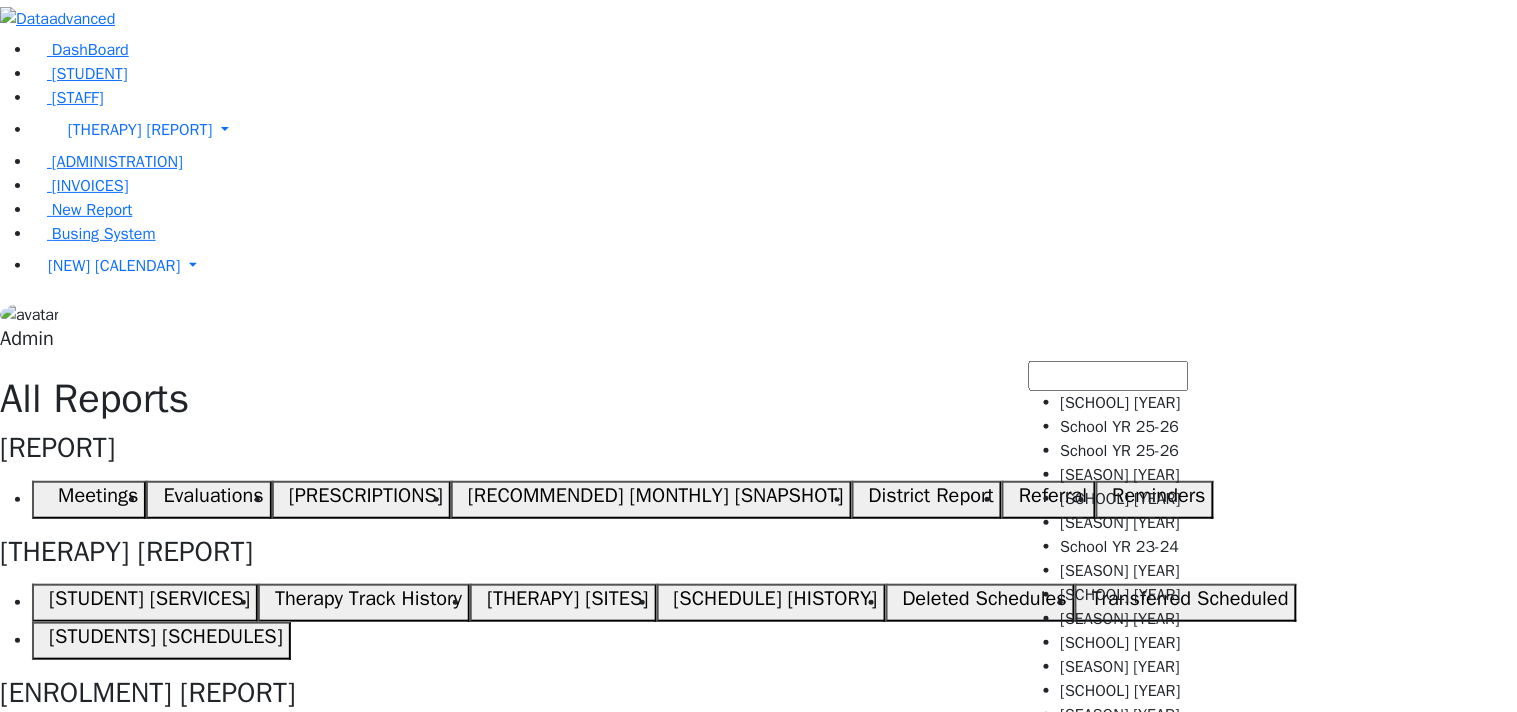 click on "[SEASON] [YEAR]" at bounding box center (1274, 1183) 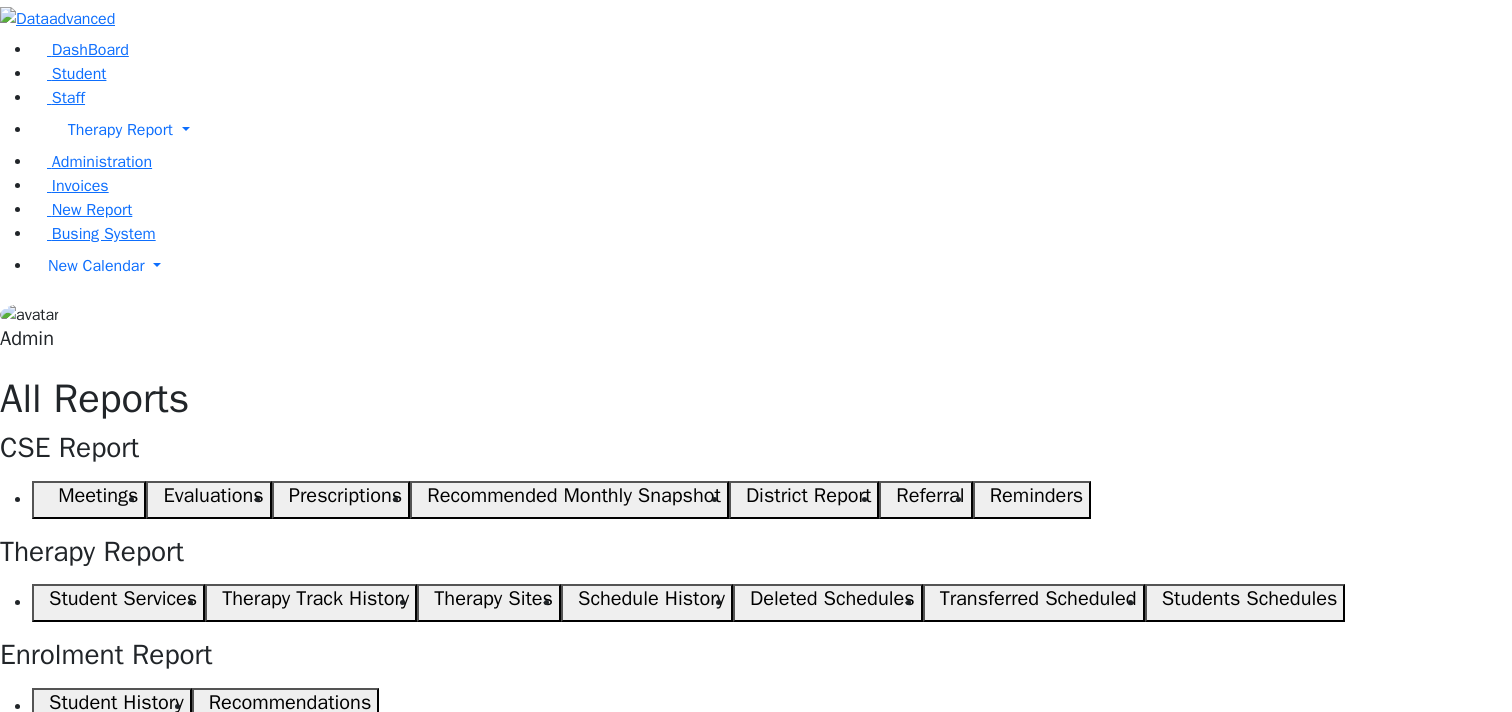 select on "211" 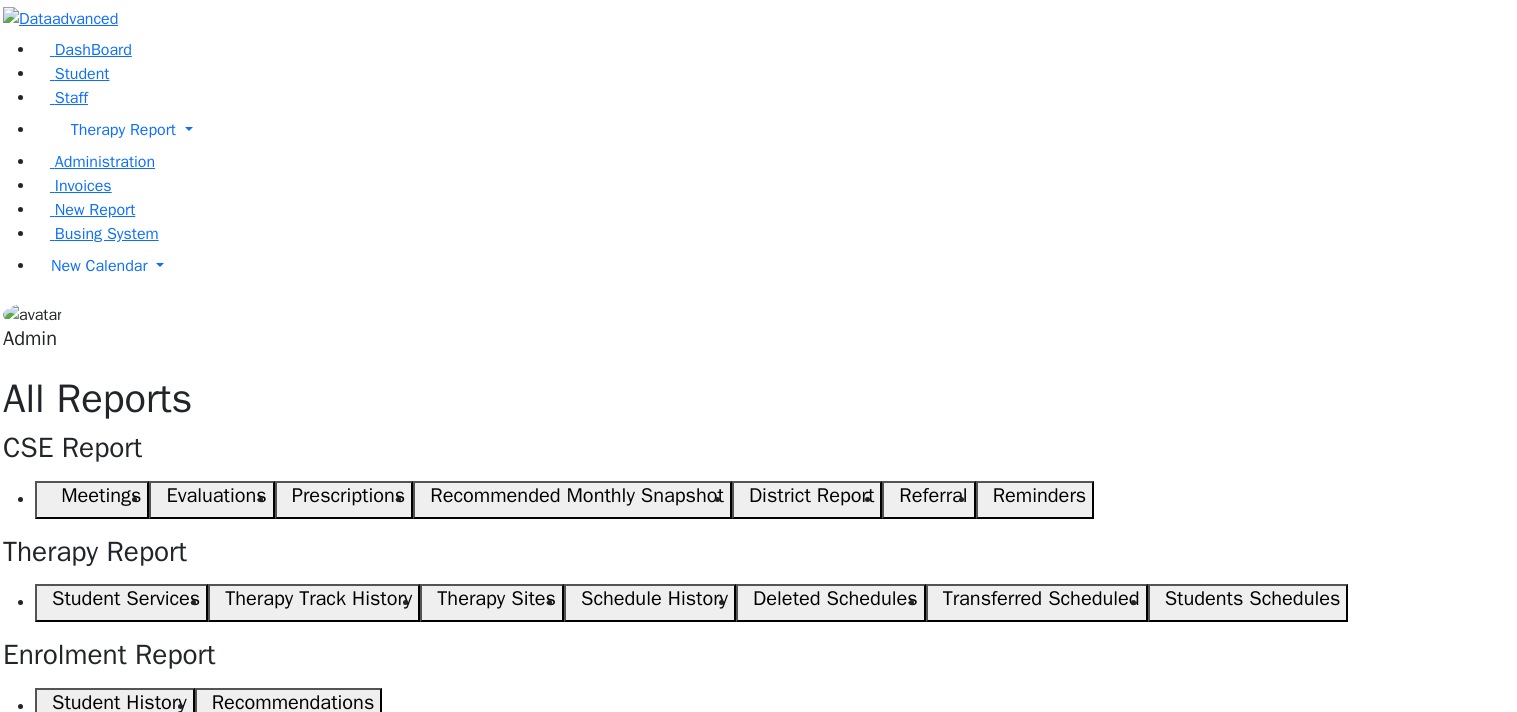 scroll, scrollTop: 0, scrollLeft: 0, axis: both 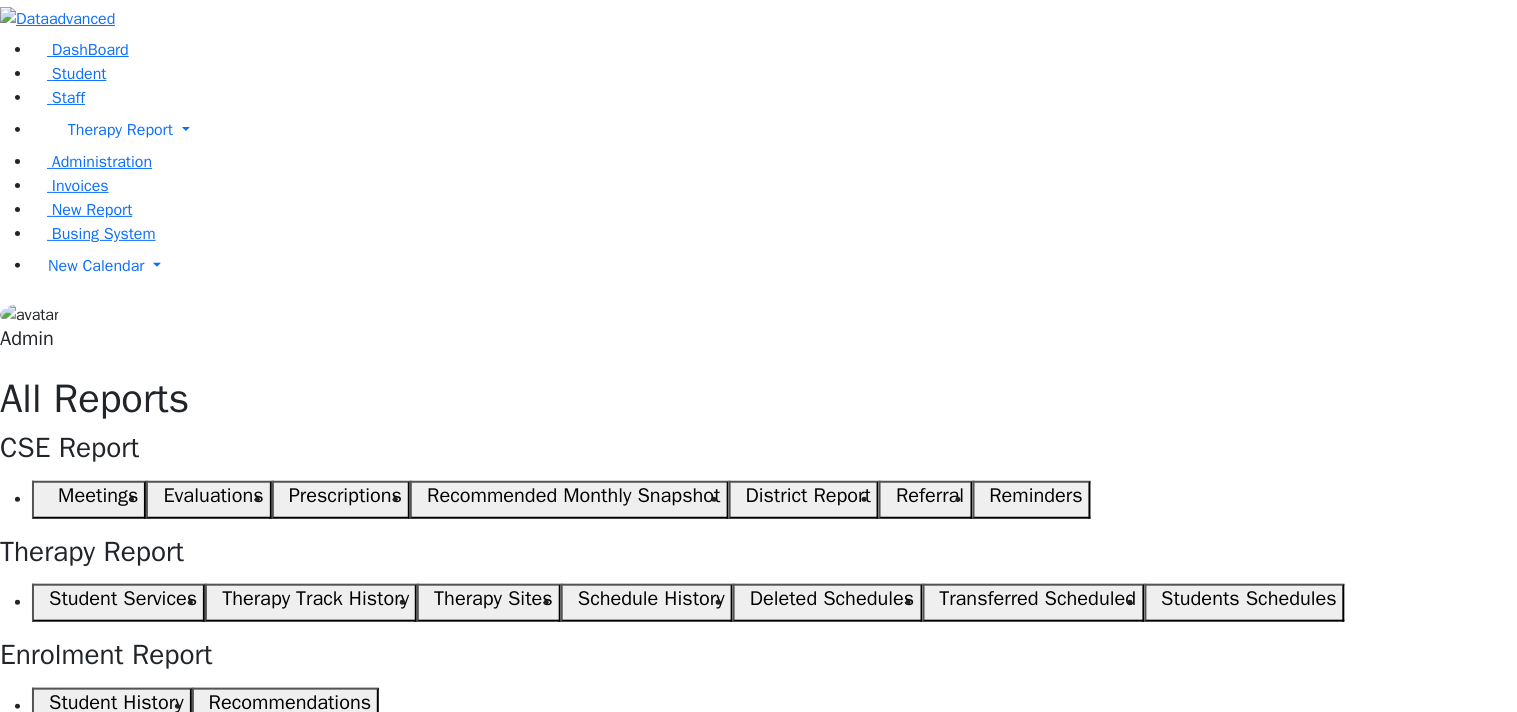 click on "[DATE]-[DATE]" at bounding box center [1387, 927] 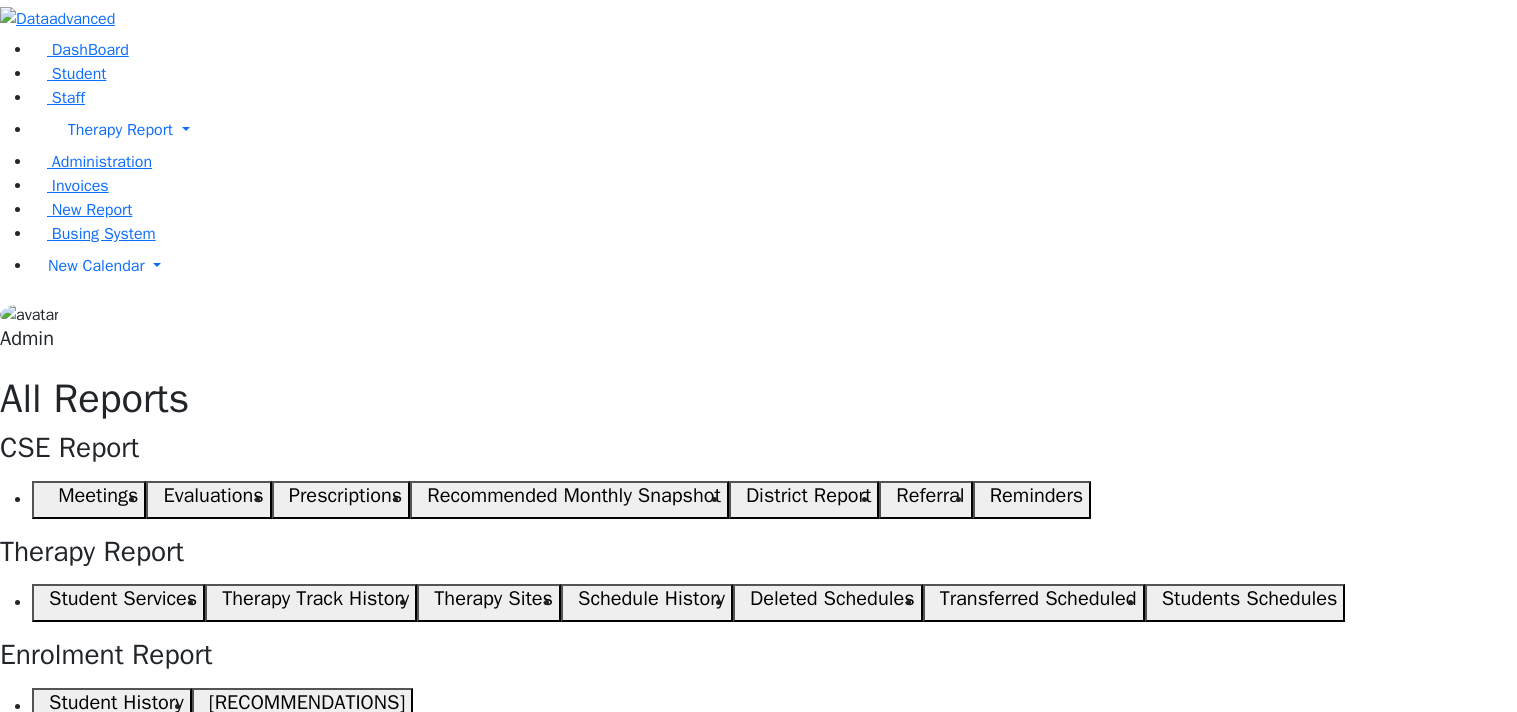 scroll, scrollTop: 0, scrollLeft: 0, axis: both 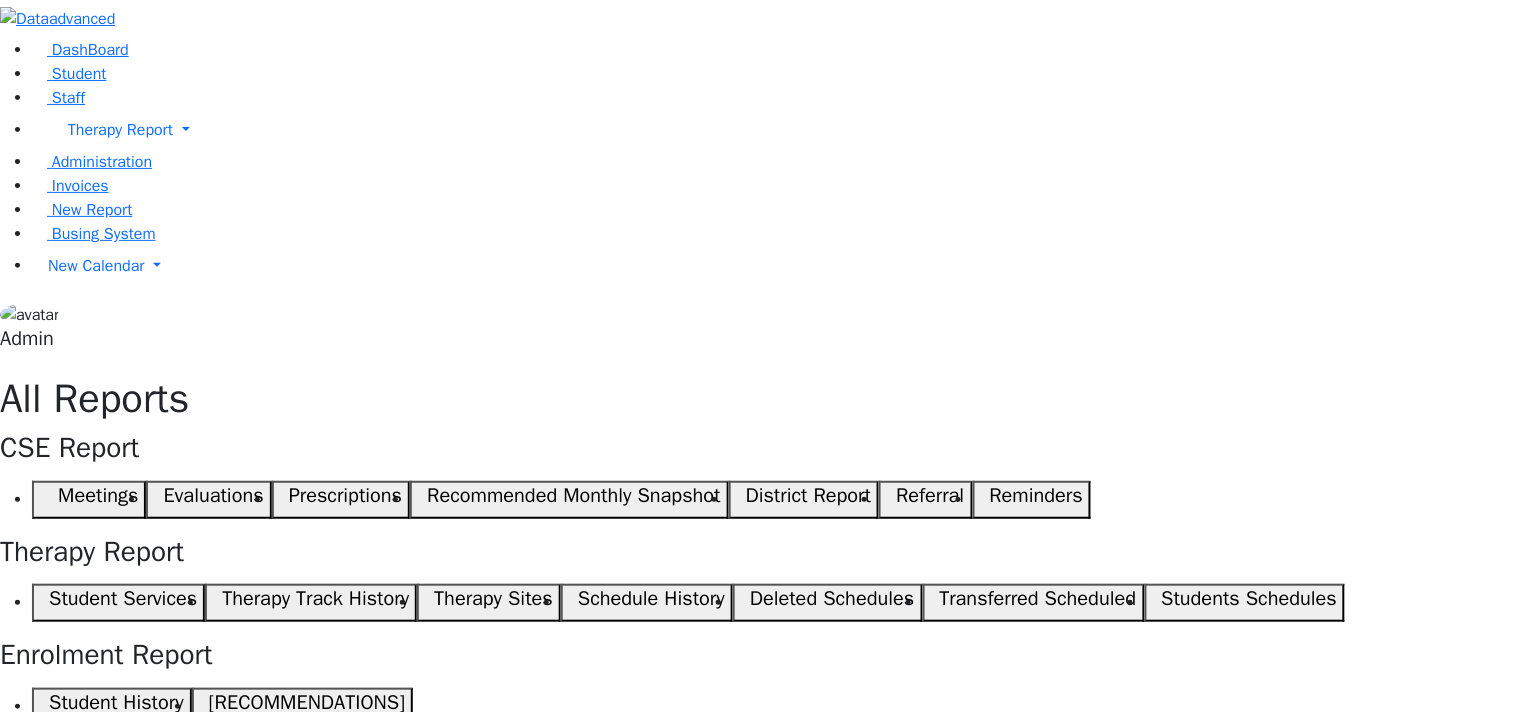 click at bounding box center [125, 926] 